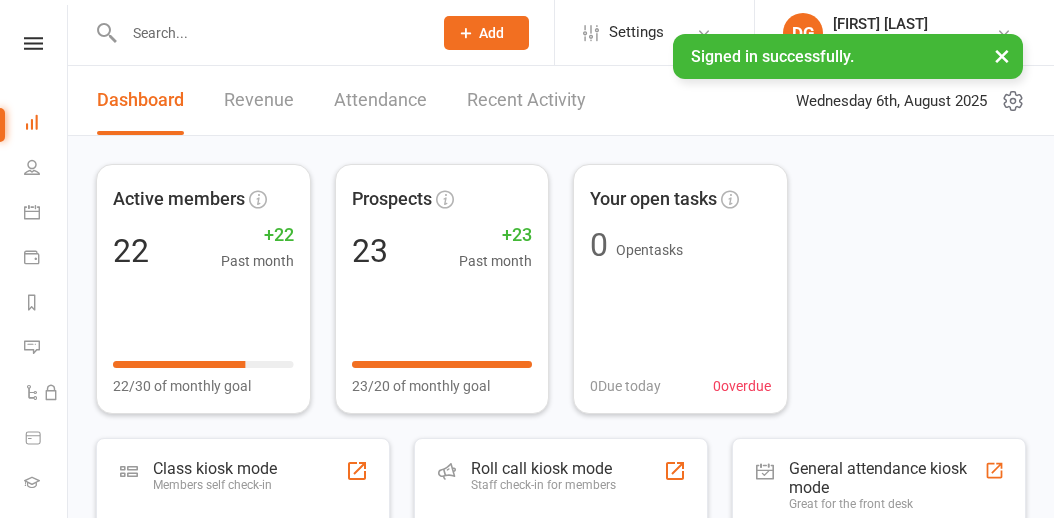 scroll, scrollTop: 0, scrollLeft: 0, axis: both 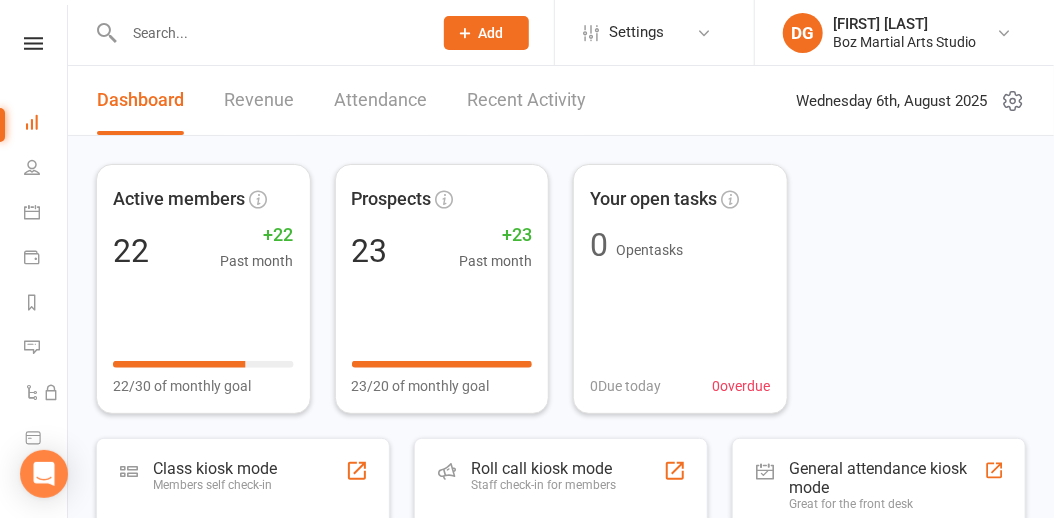 click at bounding box center [268, 33] 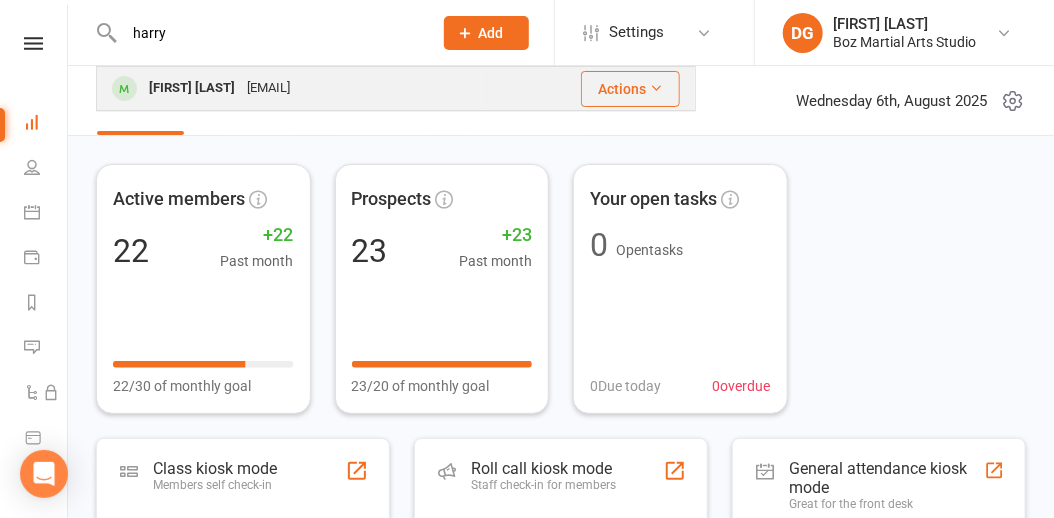type on "harry" 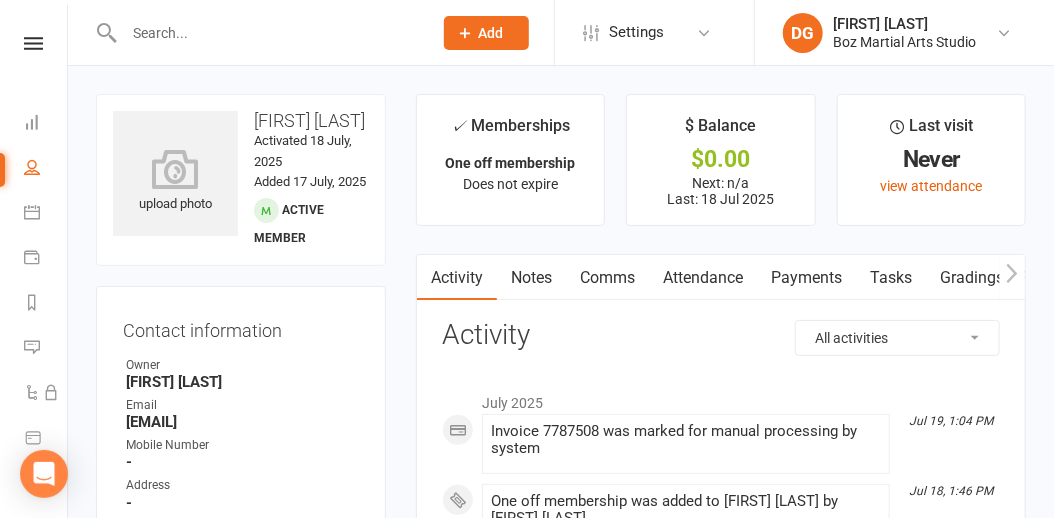 drag, startPoint x: 129, startPoint y: 442, endPoint x: 262, endPoint y: 441, distance: 133.00375 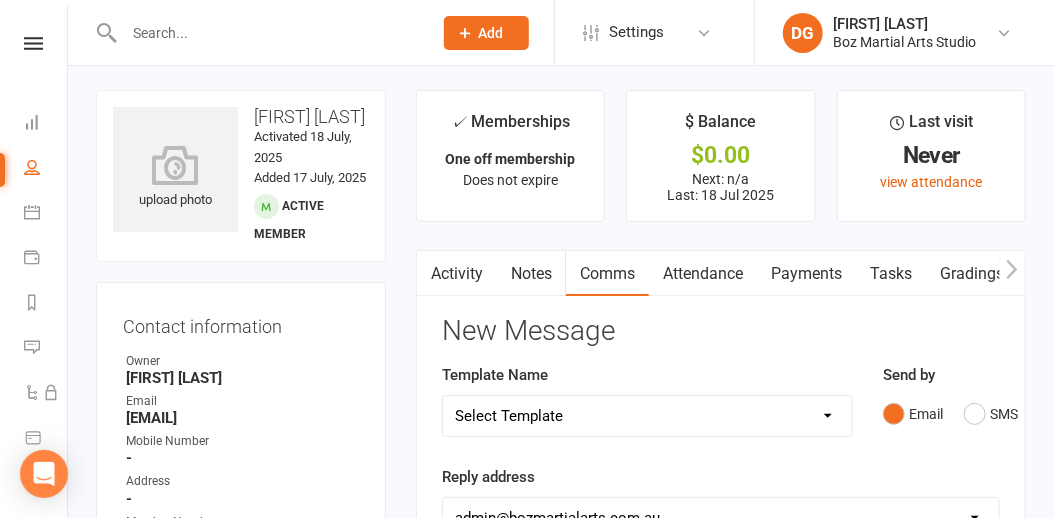 scroll, scrollTop: 0, scrollLeft: 0, axis: both 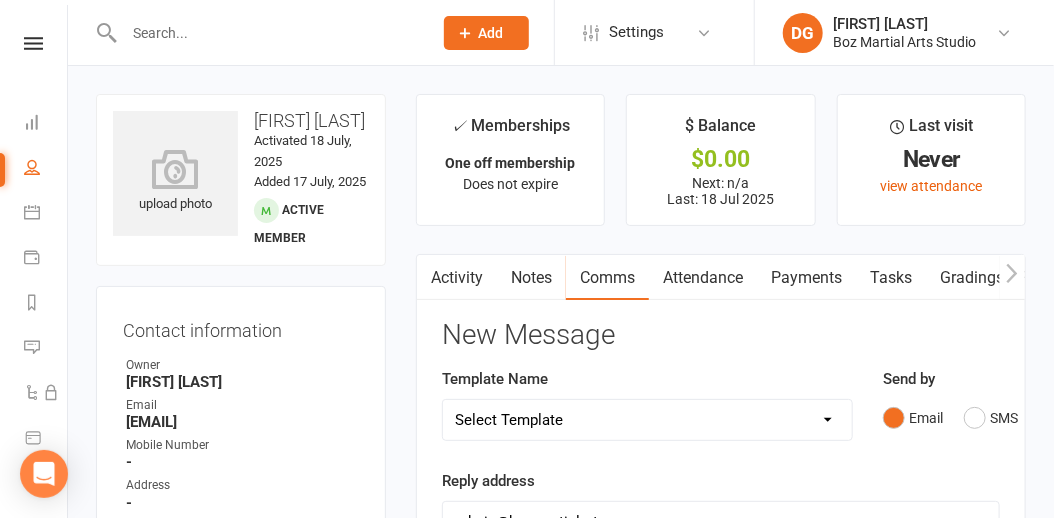 click on "People" at bounding box center [46, 169] 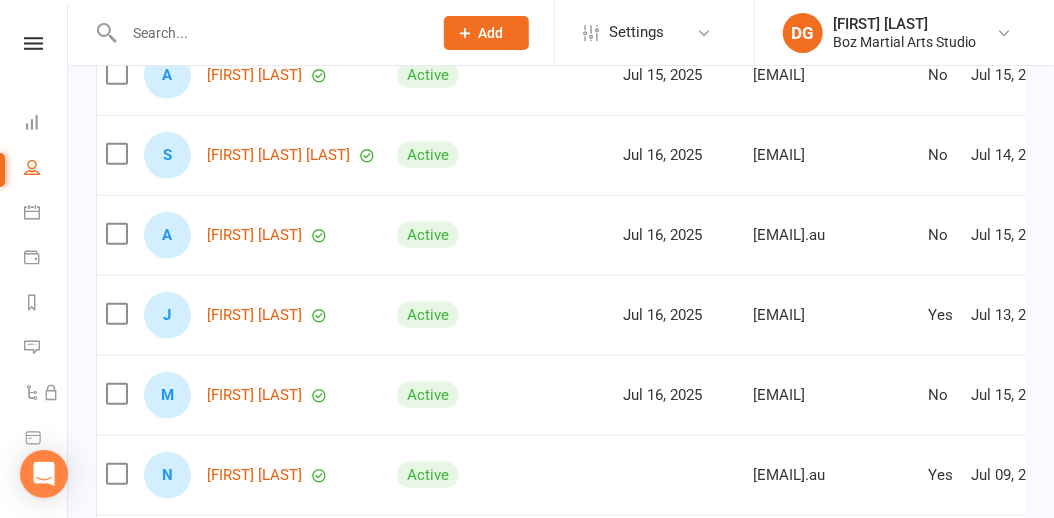 scroll, scrollTop: 397, scrollLeft: 0, axis: vertical 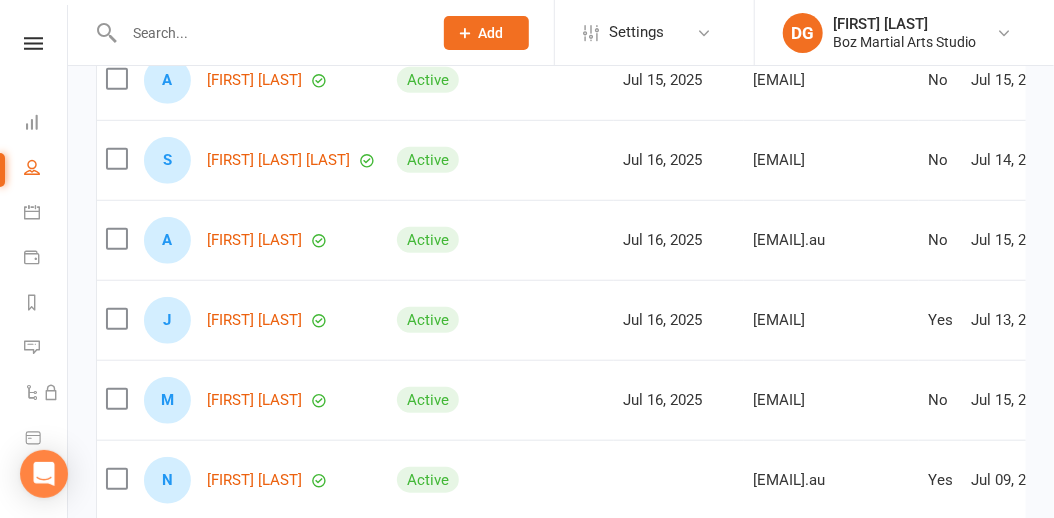 click at bounding box center [268, 33] 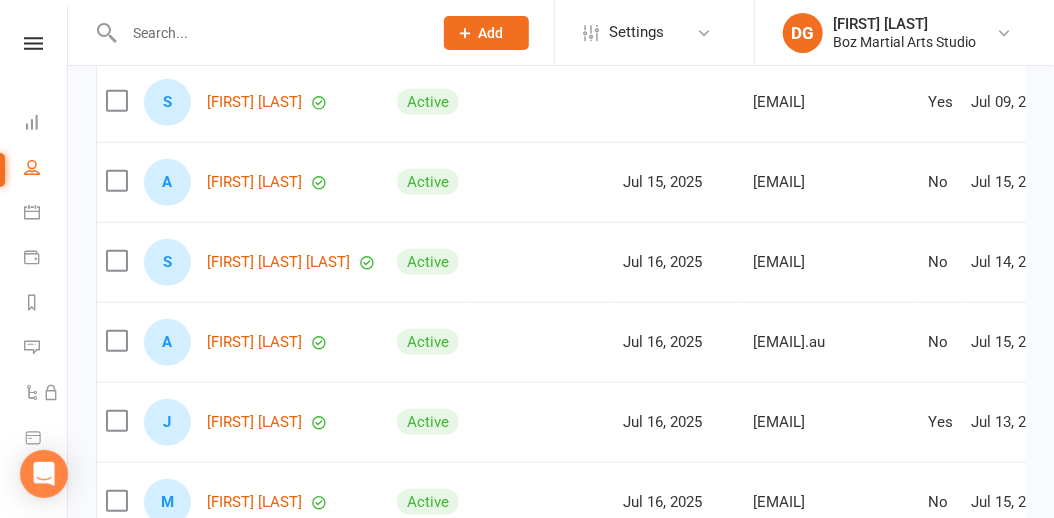scroll, scrollTop: 297, scrollLeft: 0, axis: vertical 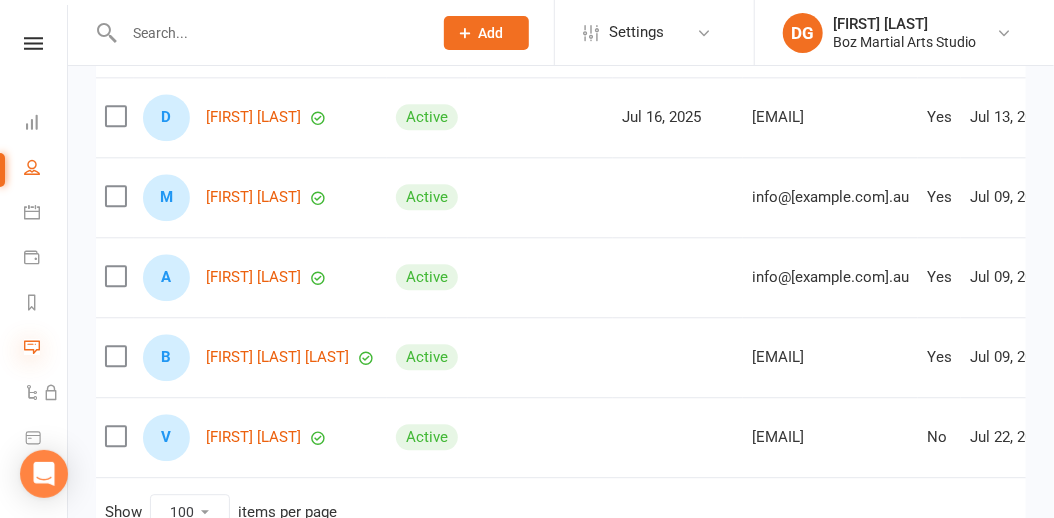 click at bounding box center (32, 347) 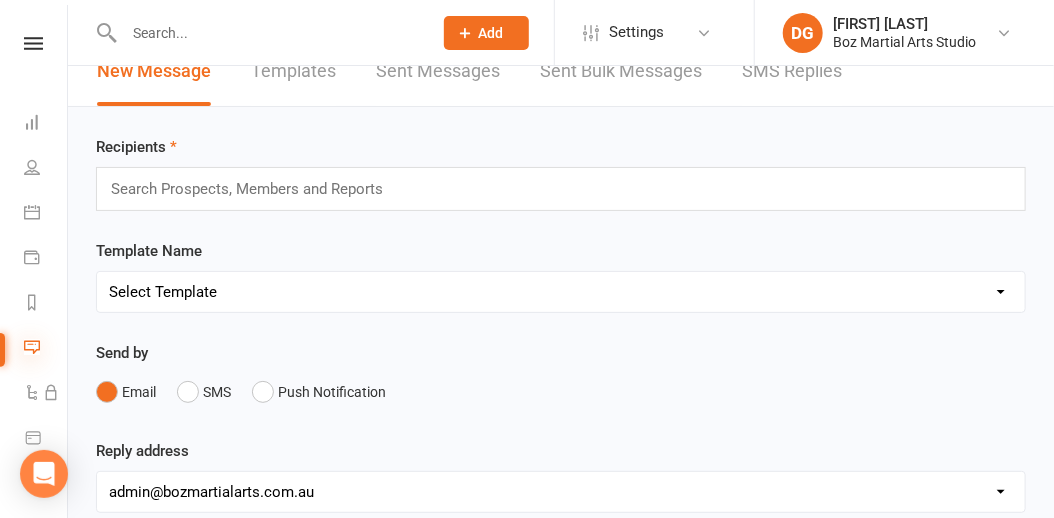 scroll, scrollTop: 44, scrollLeft: 0, axis: vertical 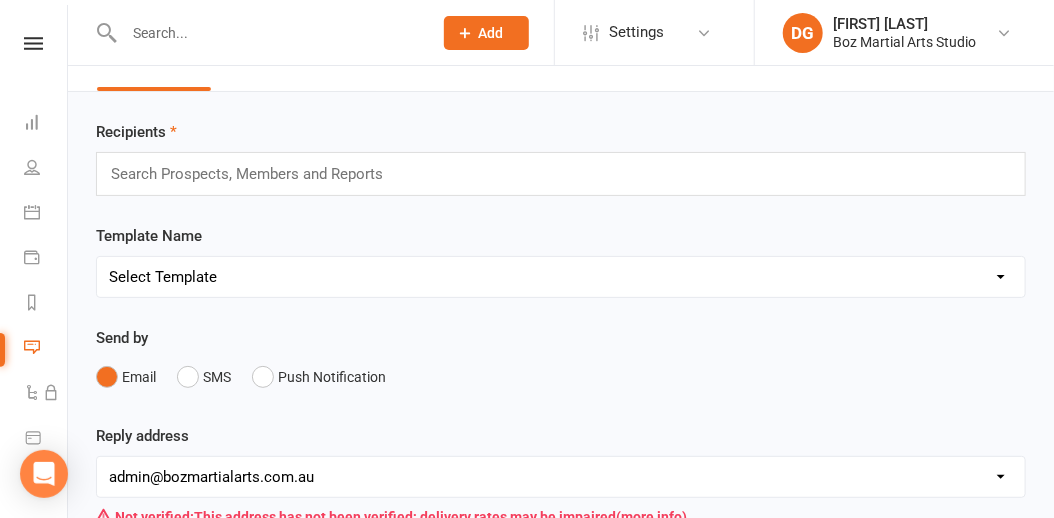 click at bounding box center (255, 174) 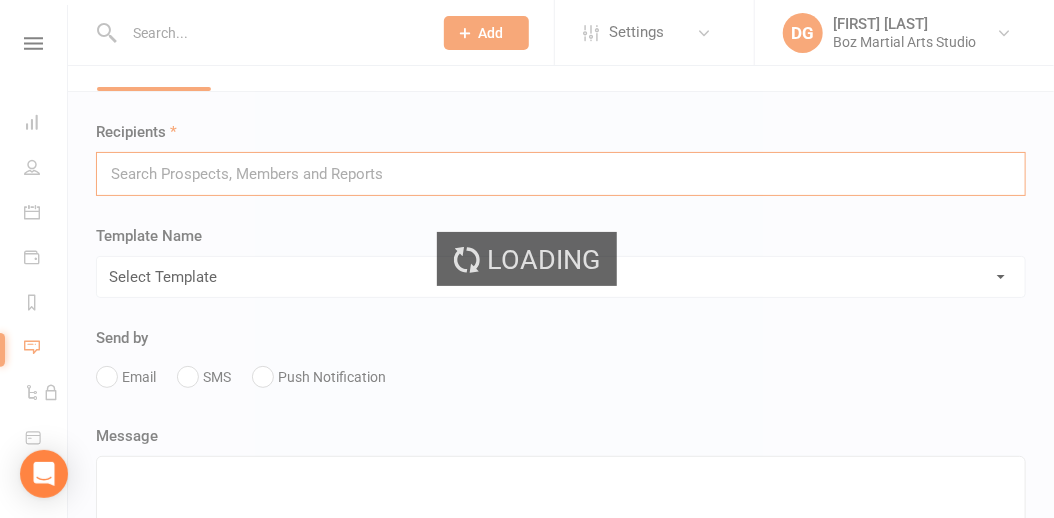 scroll, scrollTop: 0, scrollLeft: 0, axis: both 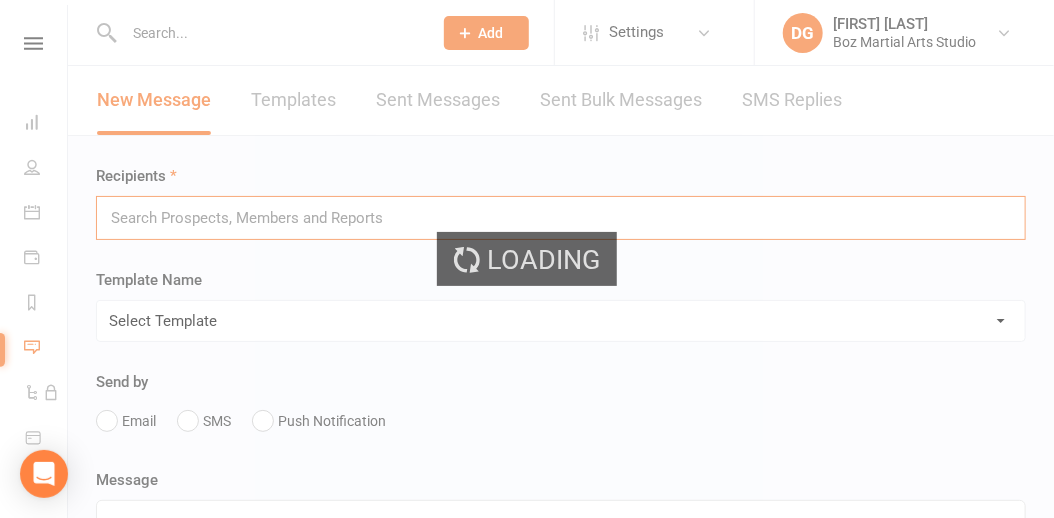 select on "100" 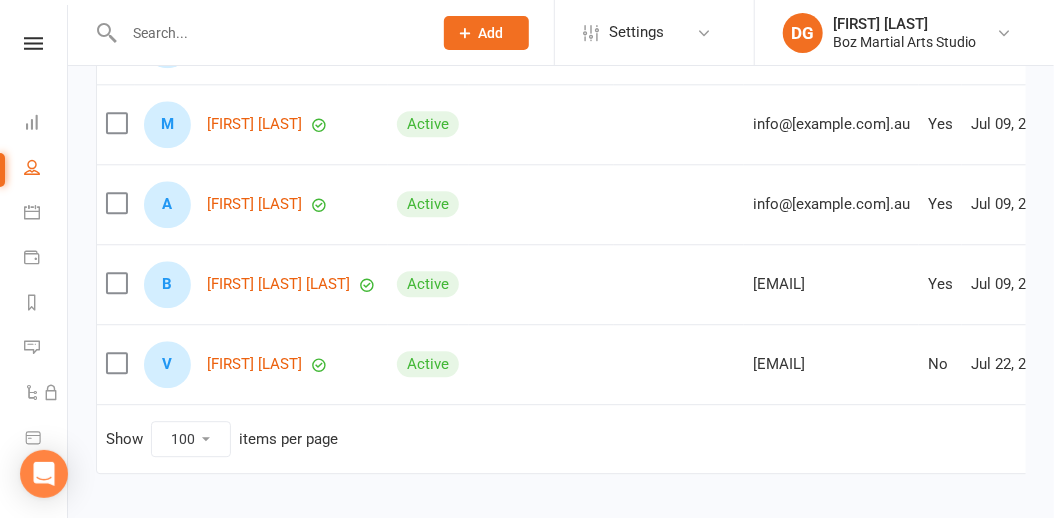 scroll, scrollTop: 1717, scrollLeft: 0, axis: vertical 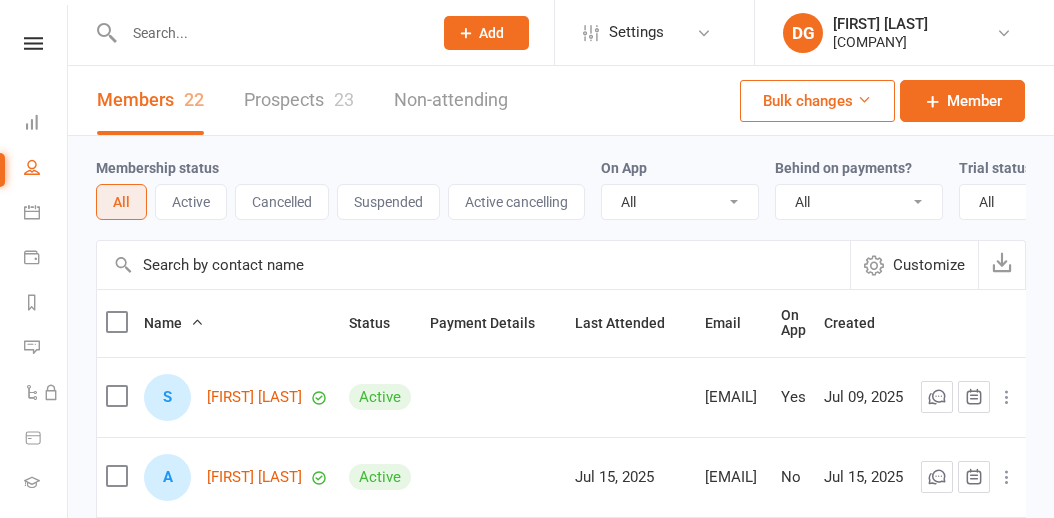 select on "100" 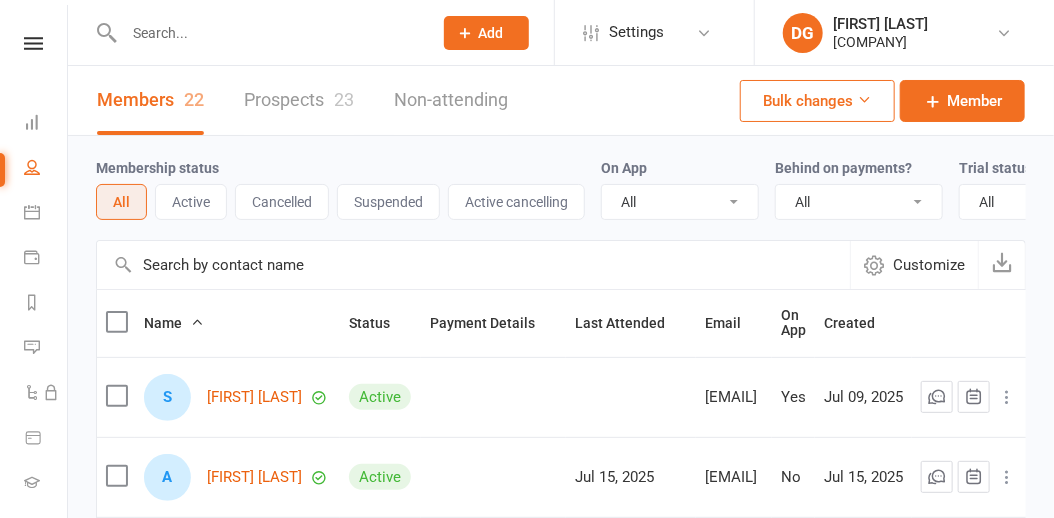 scroll, scrollTop: 0, scrollLeft: 0, axis: both 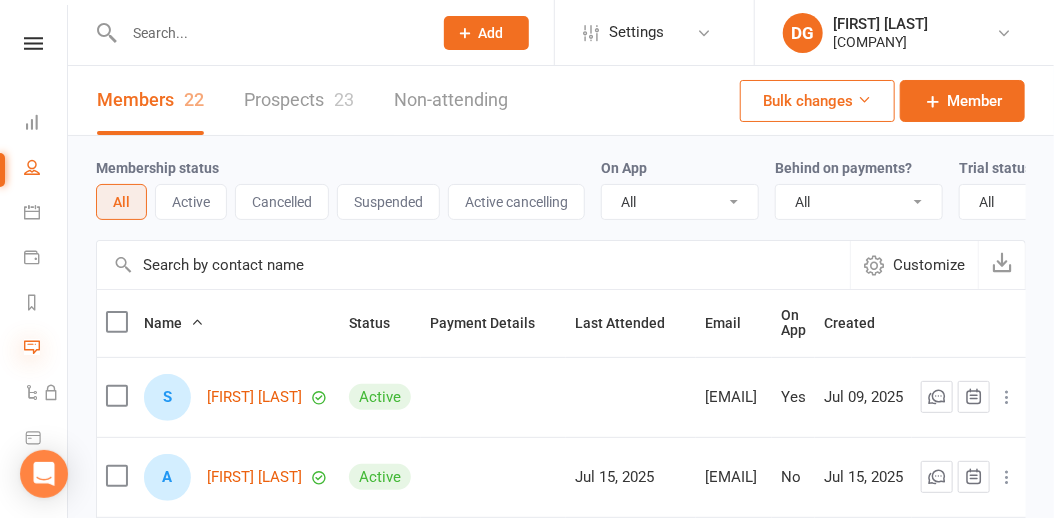 click at bounding box center [32, 347] 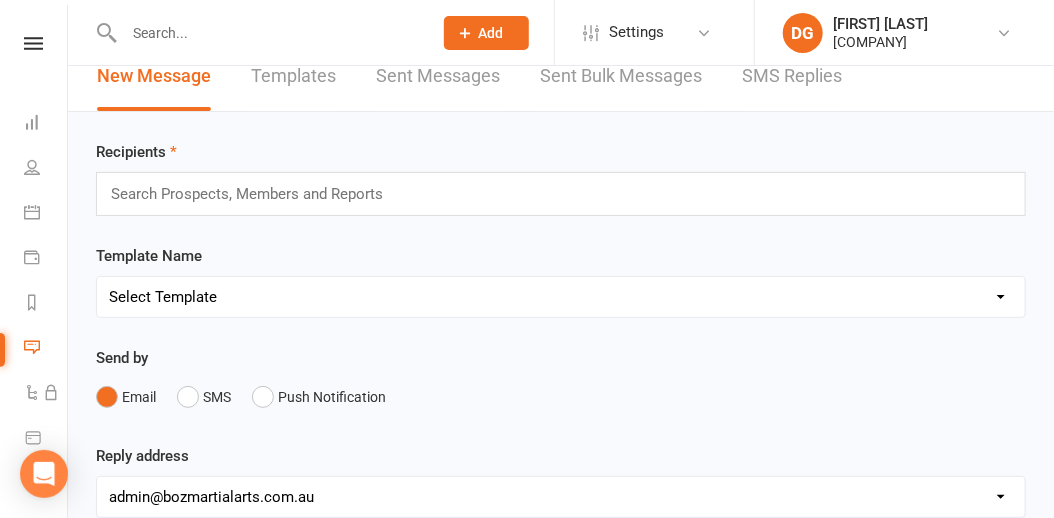 scroll, scrollTop: 0, scrollLeft: 0, axis: both 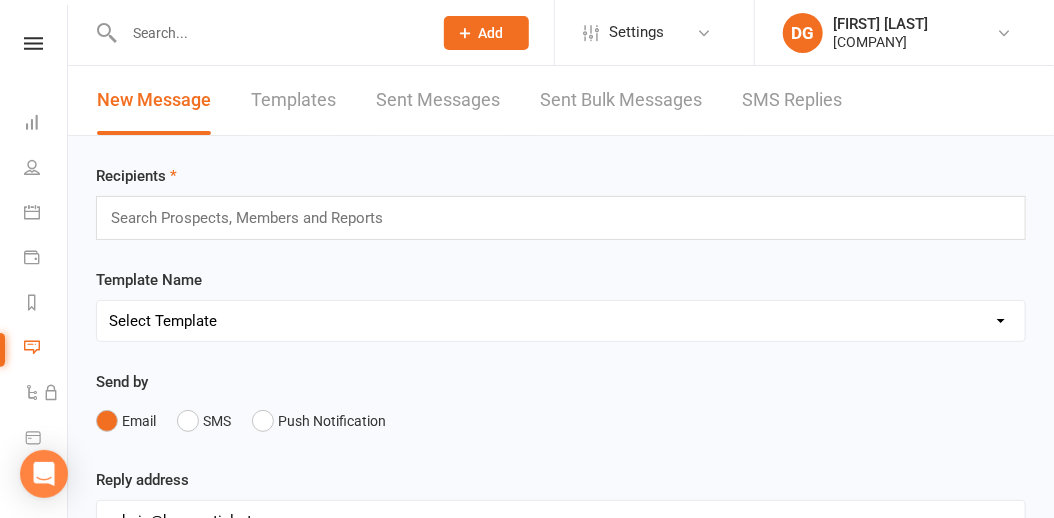 click at bounding box center (255, 218) 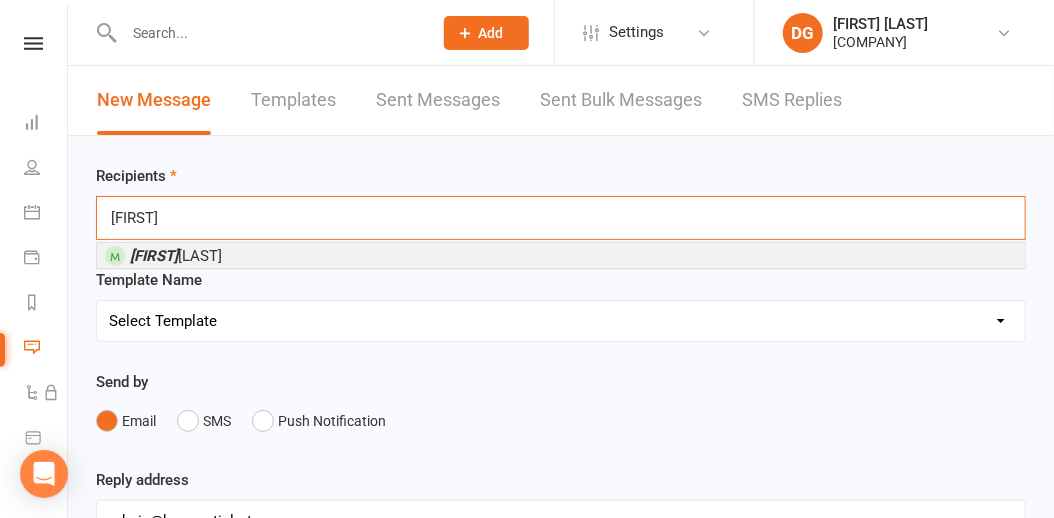 type on "[FIRST]" 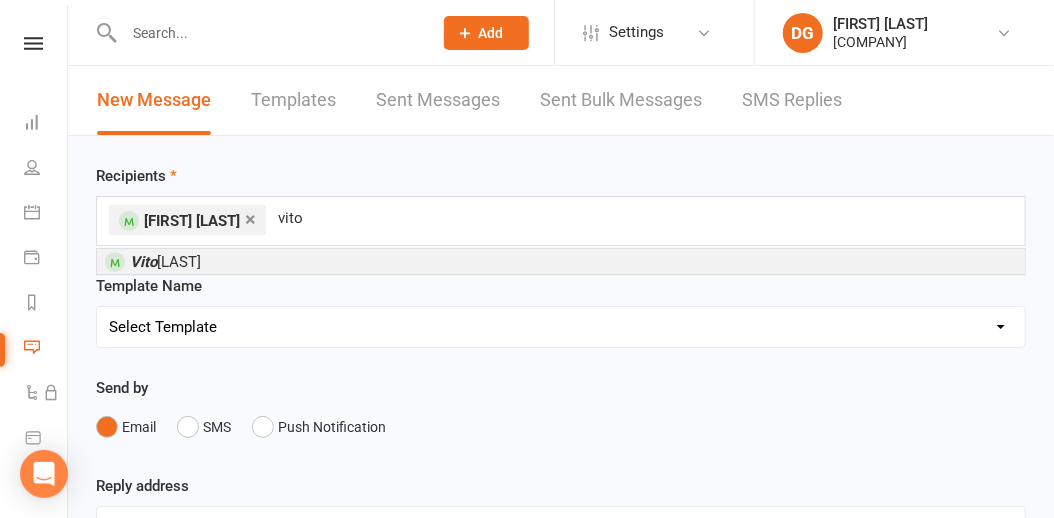 type on "vito" 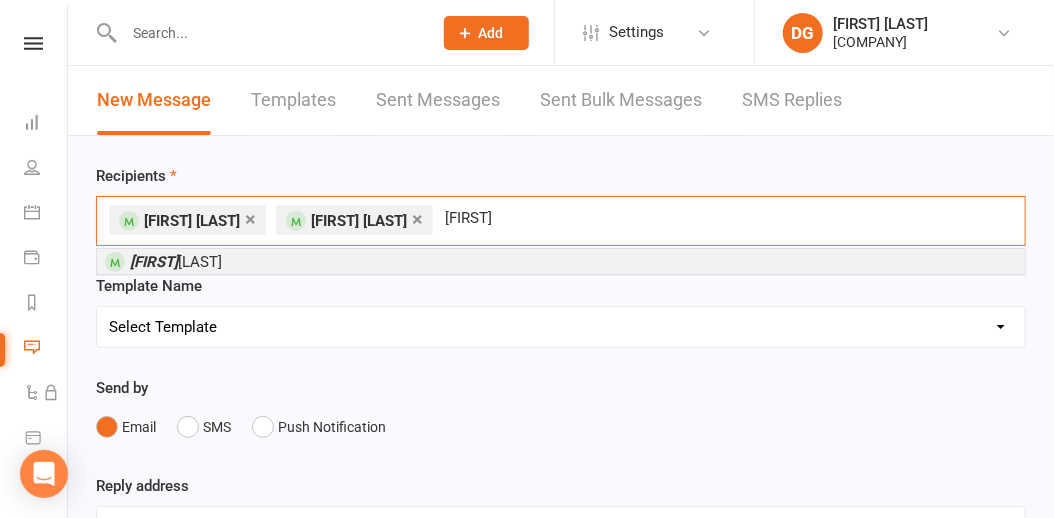 type on "[FIRST]" 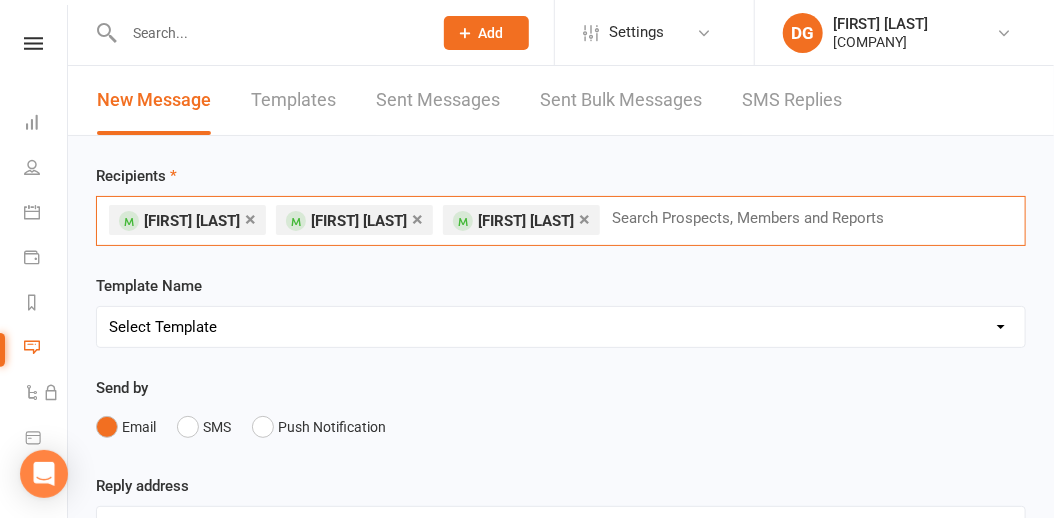 type on "n" 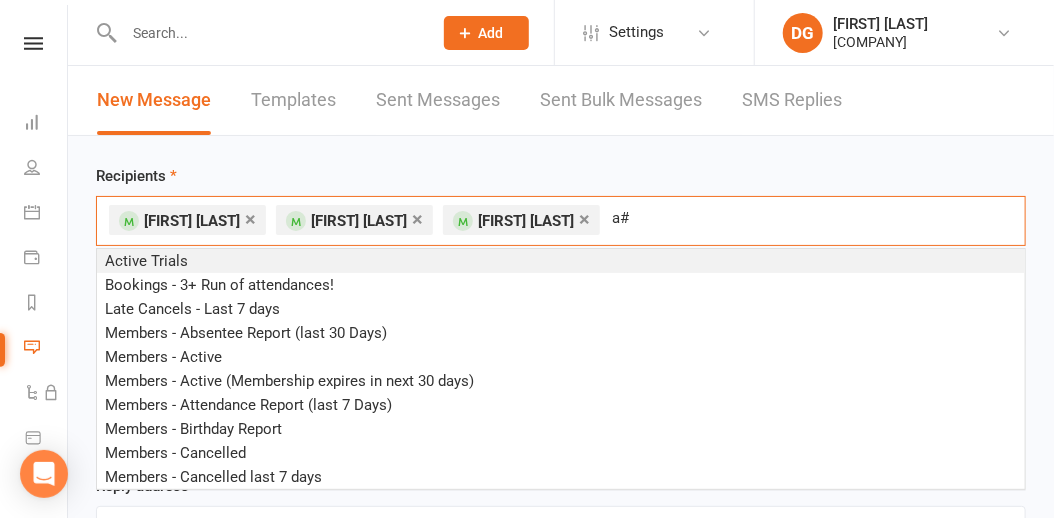 type on "a" 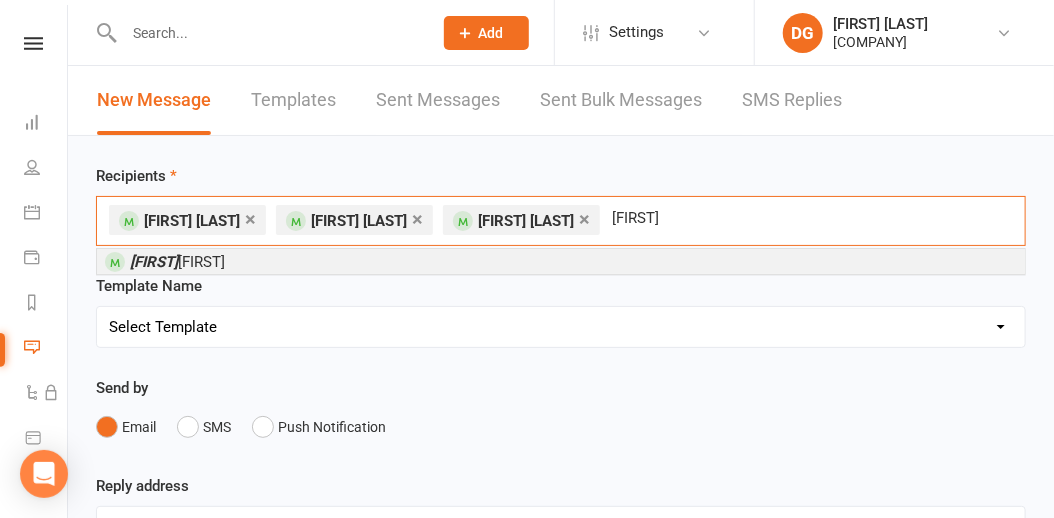 type on "[FIRST]" 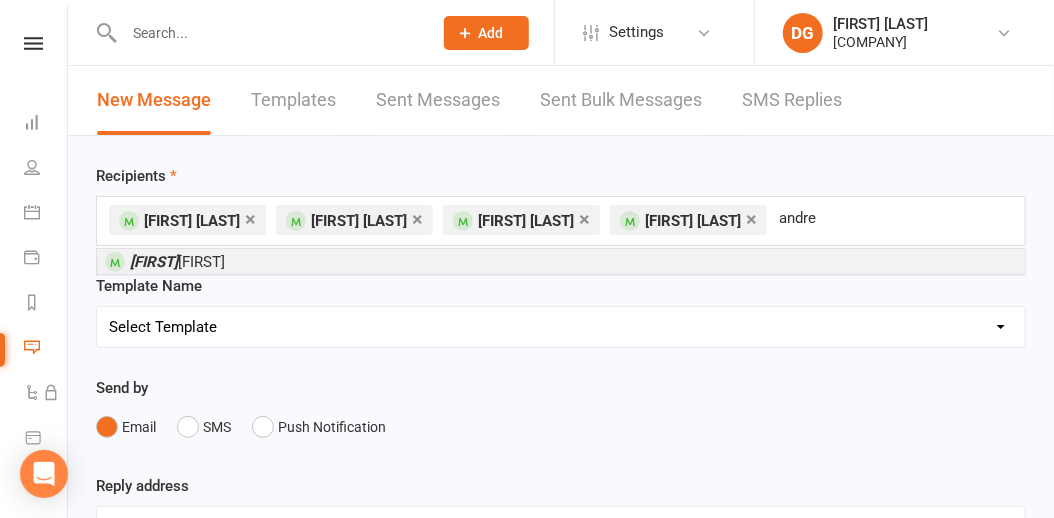 type on "andre" 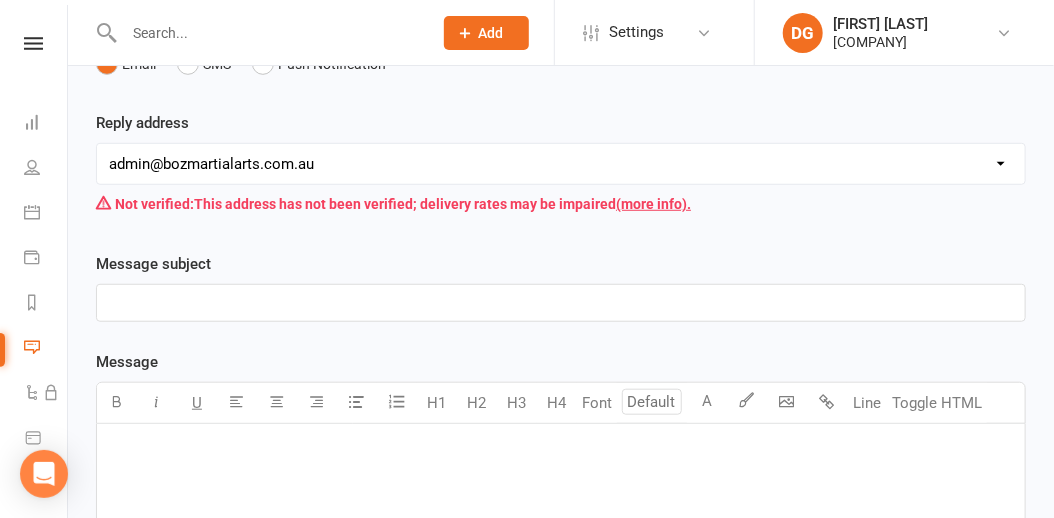 scroll, scrollTop: 398, scrollLeft: 0, axis: vertical 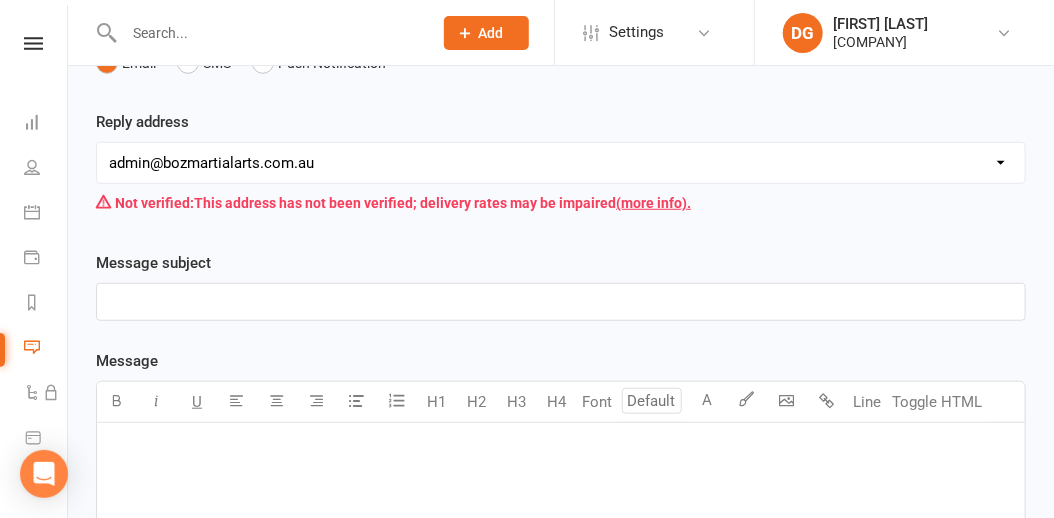 click on "﻿" at bounding box center [561, 302] 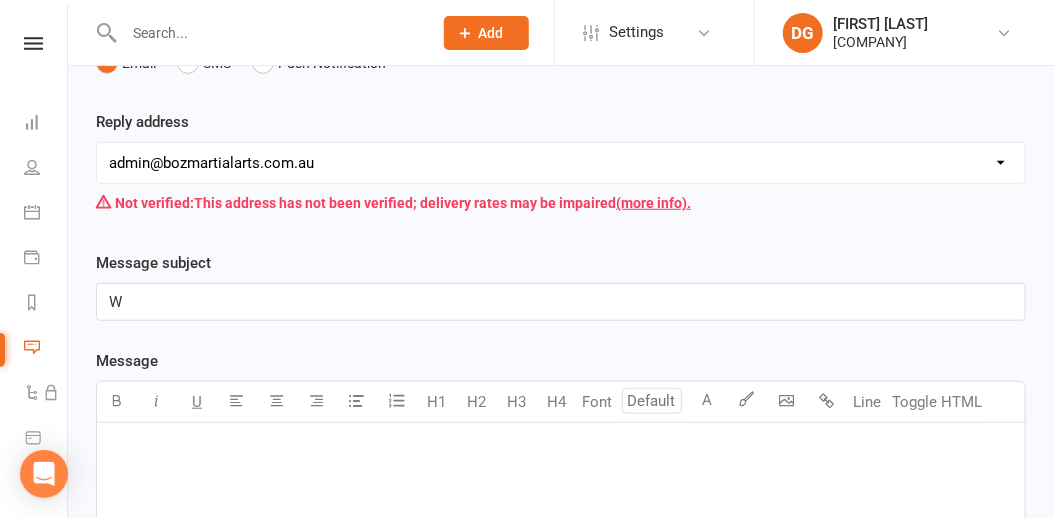 type 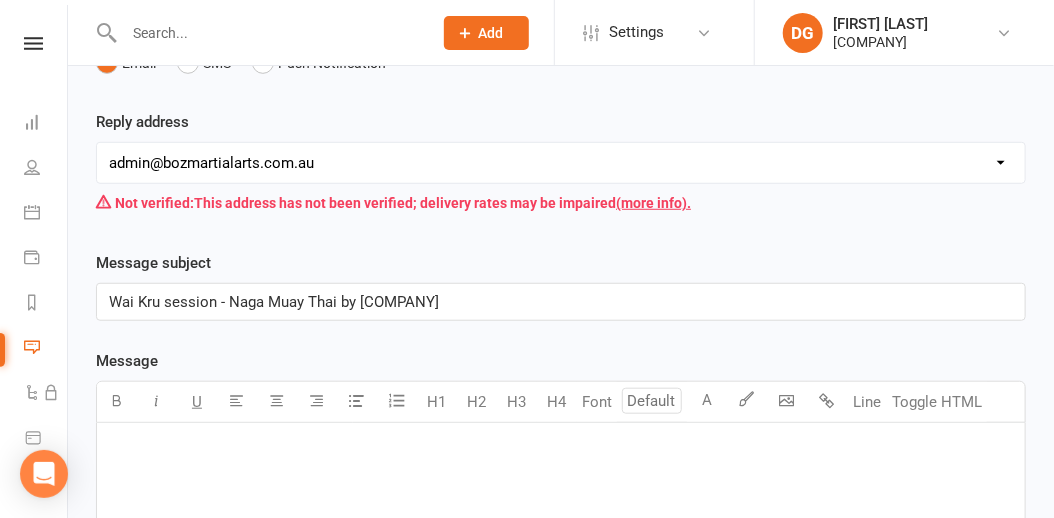 click on "﻿" at bounding box center (561, 448) 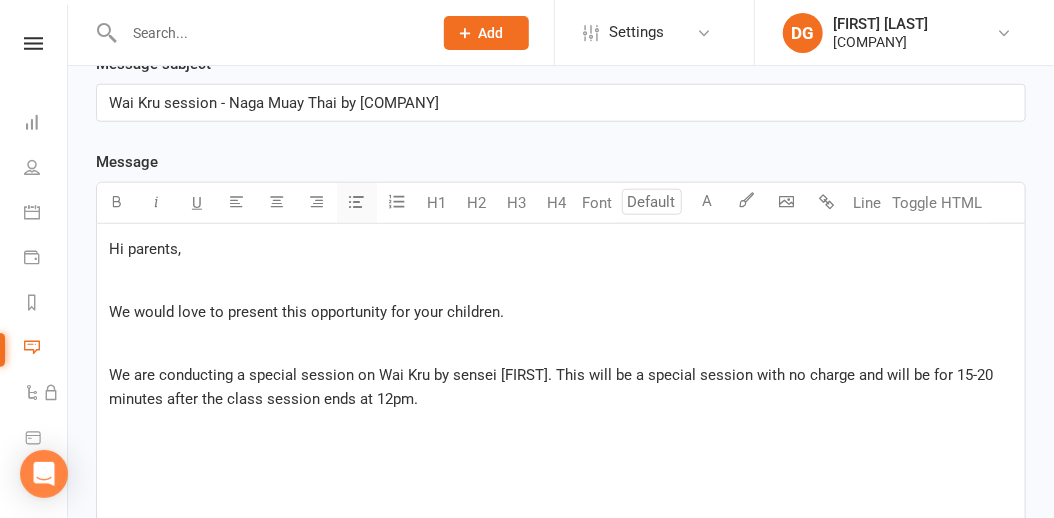 scroll, scrollTop: 596, scrollLeft: 0, axis: vertical 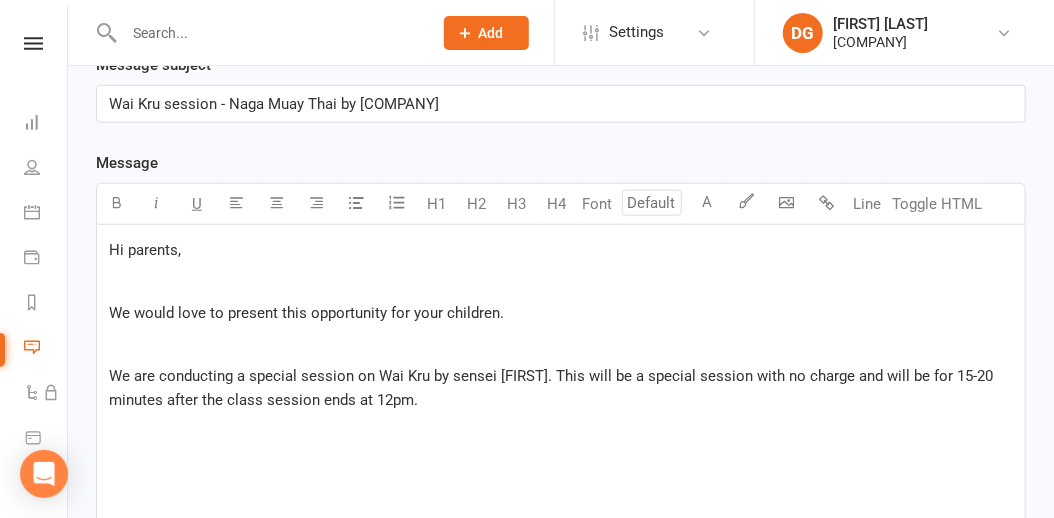 click on "﻿" at bounding box center [561, 282] 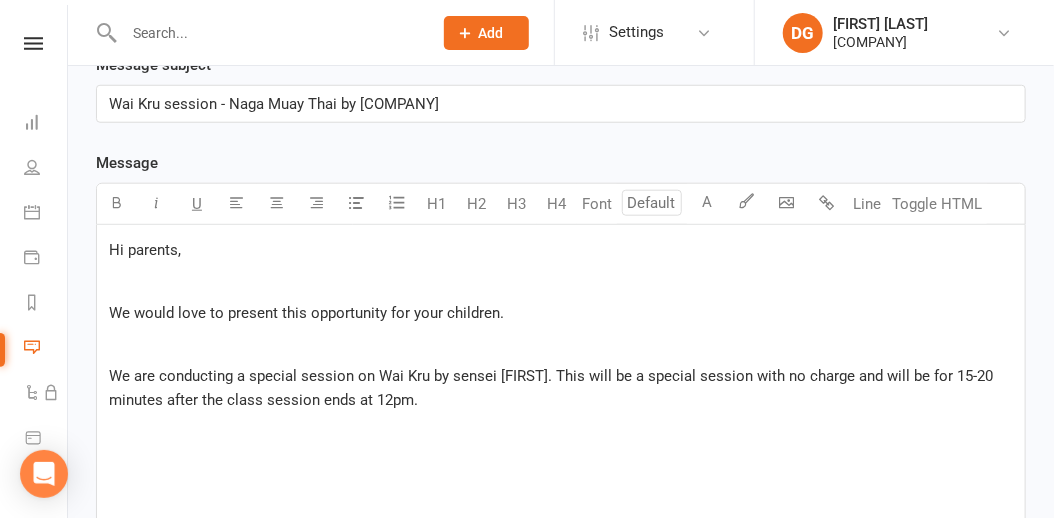 click on "﻿" at bounding box center (561, 345) 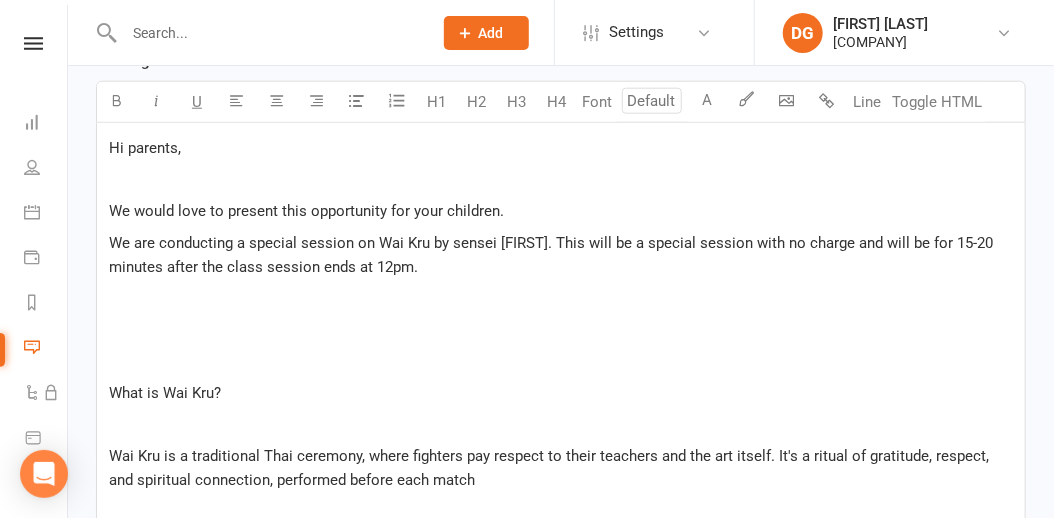 scroll, scrollTop: 701, scrollLeft: 0, axis: vertical 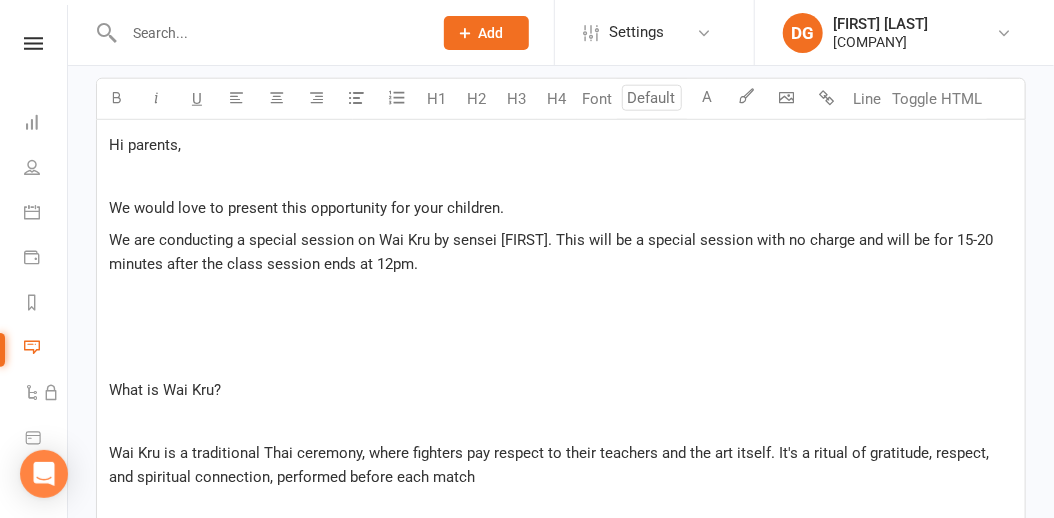 click on "﻿" at bounding box center (561, 421) 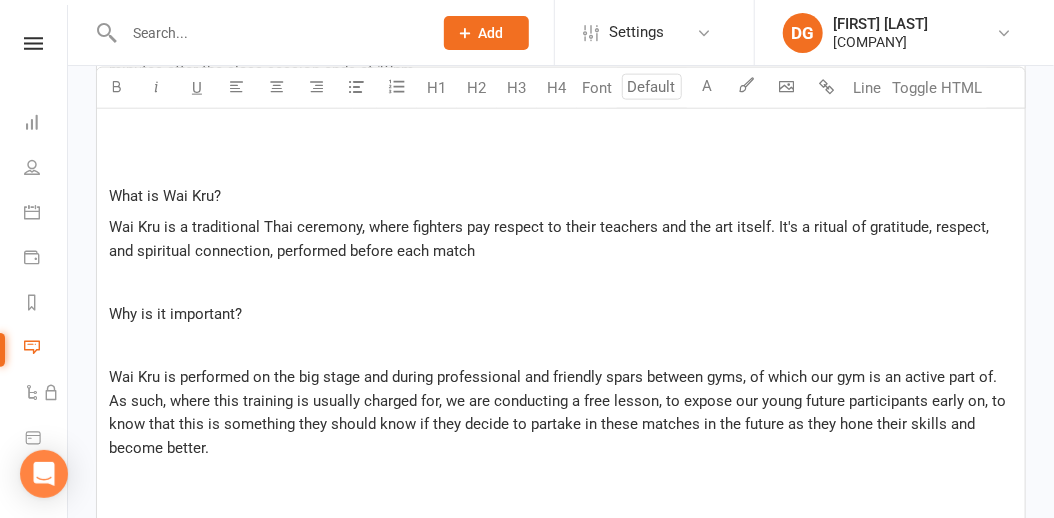scroll, scrollTop: 899, scrollLeft: 0, axis: vertical 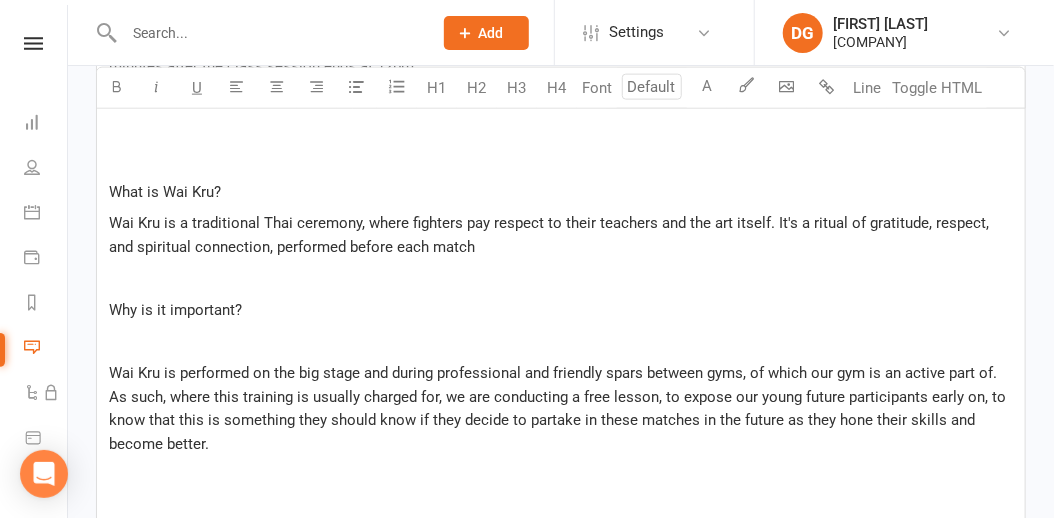 click on "﻿" at bounding box center (561, 342) 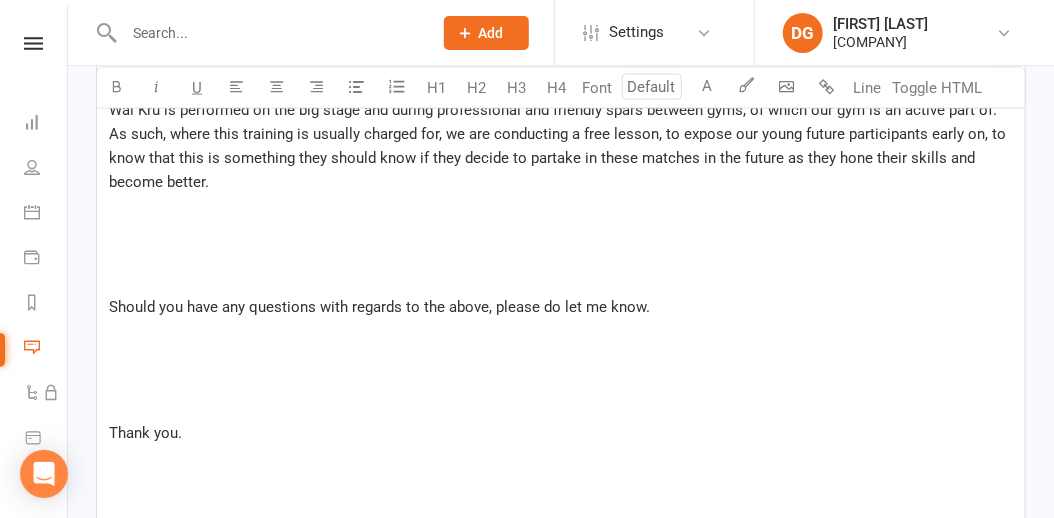 scroll, scrollTop: 1102, scrollLeft: 0, axis: vertical 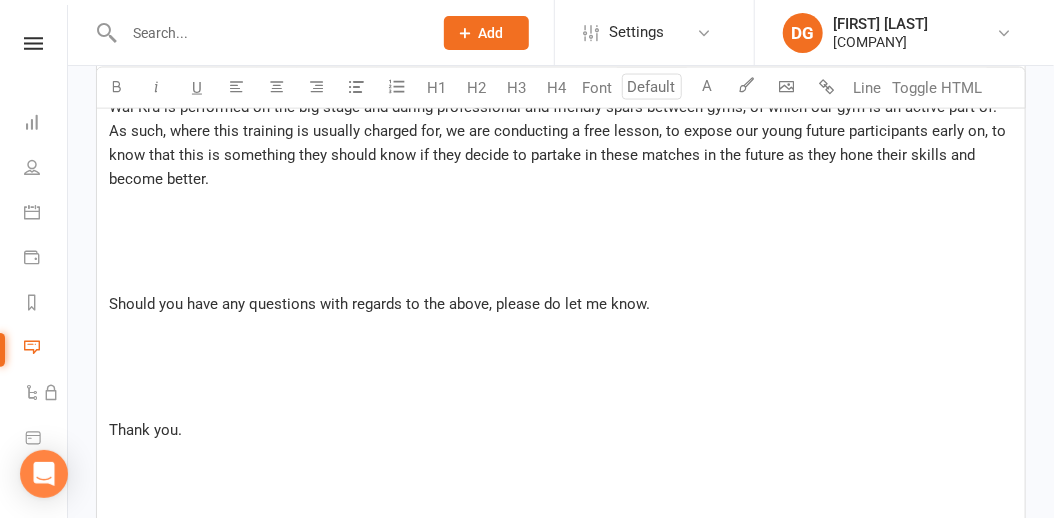 click on "Hi parents,  ﻿ We would love to present this opportunity for your children.  We are conducting a special session on Wai Kru by sensei [FIRST]. This will be a special session with no charge and will be for 15-20 minutes after the class session ends at 12pm.   ﻿   ﻿ What is Wai Kru?  Wai Kru is a traditional Thai ceremony, where fighters pay respect to their teachers and the art itself. It's a ritual of gratitude, respect, and spiritual connection, performed before each match  Why is it important?  Wai Kru is performed on the big stage and during professional and friendly spars between gyms, of which our gym is an active part of. As such, where this training is usually charged for, we are conducting a free lesson, to expose our young future participants early on, to know that this is something they should know if they decide to partake in these matches in the future as they hone their skills and become better.   ﻿   ﻿ Should you have any questions with regards to the above, please do let me know.  ﻿" at bounding box center (561, 119) 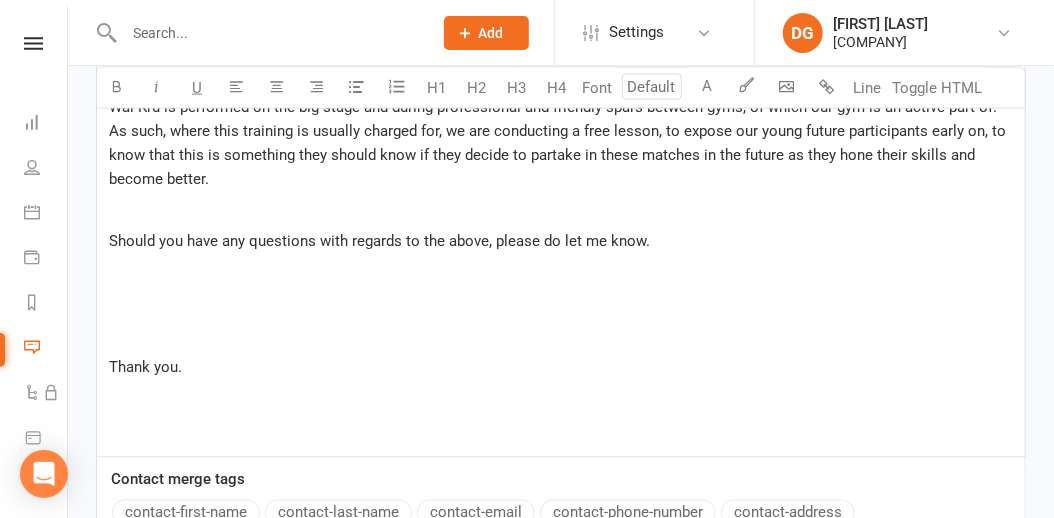 click on "Hi parents,  ﻿ We would love to present this opportunity for your children.  We are conducting a special session on Wai Kru by sensei [FIRST]. This will be a special session with no charge and will be for 15-20 minutes after the class session ends at 12pm.   ﻿   ﻿ What is Wai Kru?  Wai Kru is a traditional Thai ceremony, where fighters pay respect to their teachers and the art itself. It's a ritual of gratitude, respect, and spiritual connection, performed before each match  Why is it important?  Wai Kru is performed on the big stage and during professional and friendly spars between gyms, of which our gym is an active part of. As such, where this training is usually charged for, we are conducting a free lesson, to expose our young future participants early on, to know that this is something they should know if they decide to partake in these matches in the future as they hone their skills and become better.   ﻿ Should you have any questions with regards to the above, please do let me know.  ﻿   ﻿ ﻿" at bounding box center [561, 88] 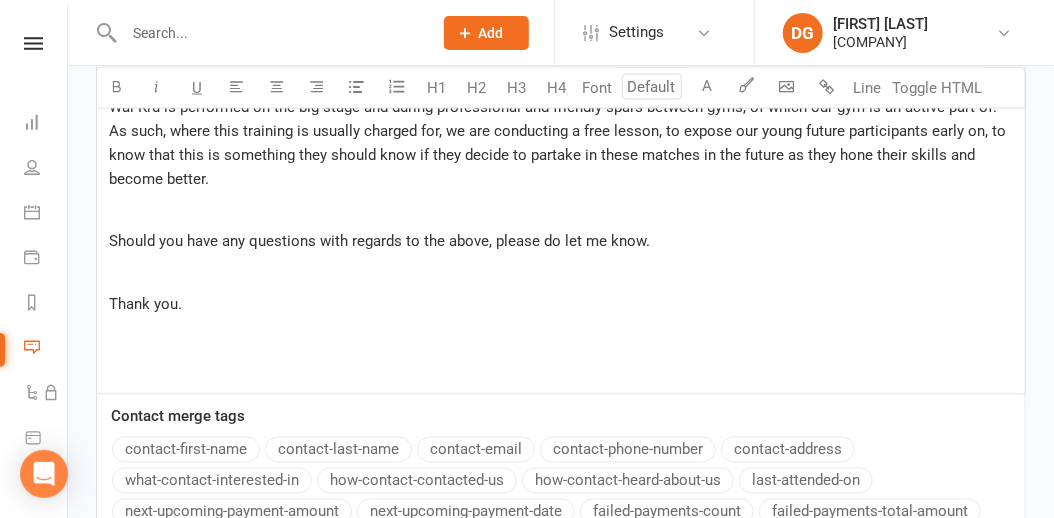 click on "Hi parents,  ﻿ We would love to present this opportunity for your children.  We are conducting a special session on Wai Kru by sensei [FIRST]. This will be a special session with no charge and will be for 15-20 minutes after the class session ends at 12pm.   ﻿   ﻿ What is Wai Kru?  Wai Kru is a traditional Thai ceremony, where fighters pay respect to their teachers and the art itself. It's a ritual of gratitude, respect, and spiritual connection, performed before each match  Why is it important?  Wai Kru is performed on the big stage and during professional and friendly spars between gyms, of which our gym is an active part of. As such, where this training is usually charged for, we are conducting a free lesson, to expose our young future participants early on, to know that this is something they should know if they decide to partake in these matches in the future as they hone their skills and become better.   ﻿ Should you have any questions with regards to the above, please do let me know.  ﻿ ﻿" at bounding box center [561, 56] 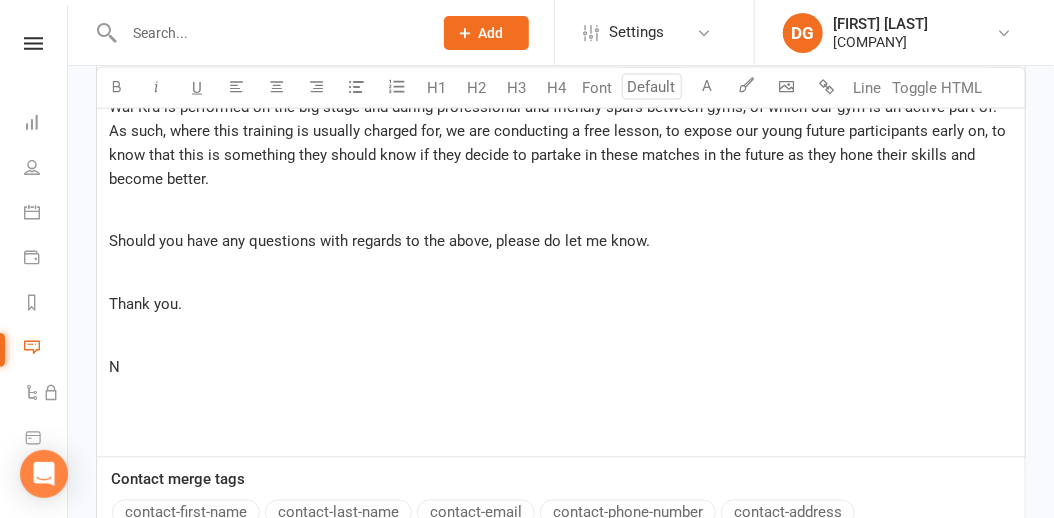 type 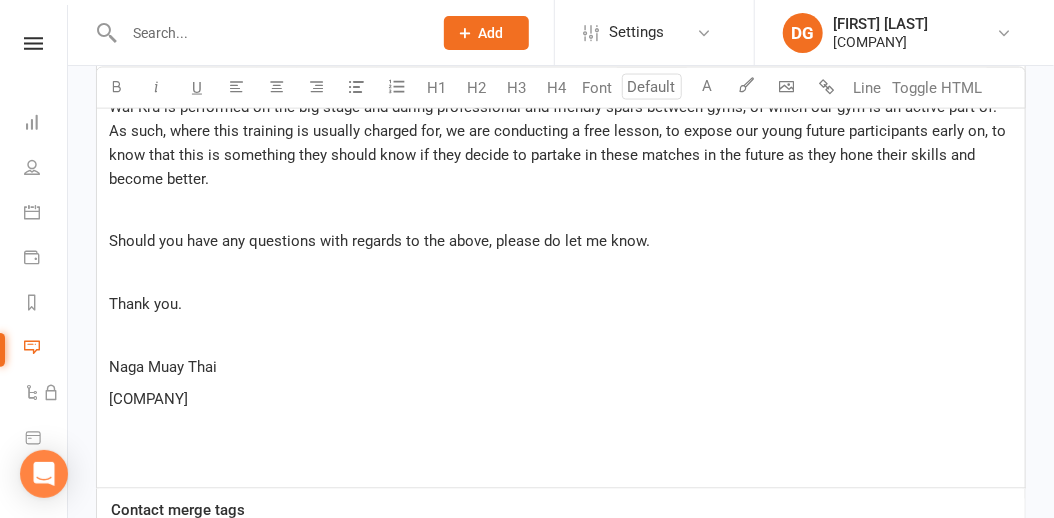 click at bounding box center (561, 463) 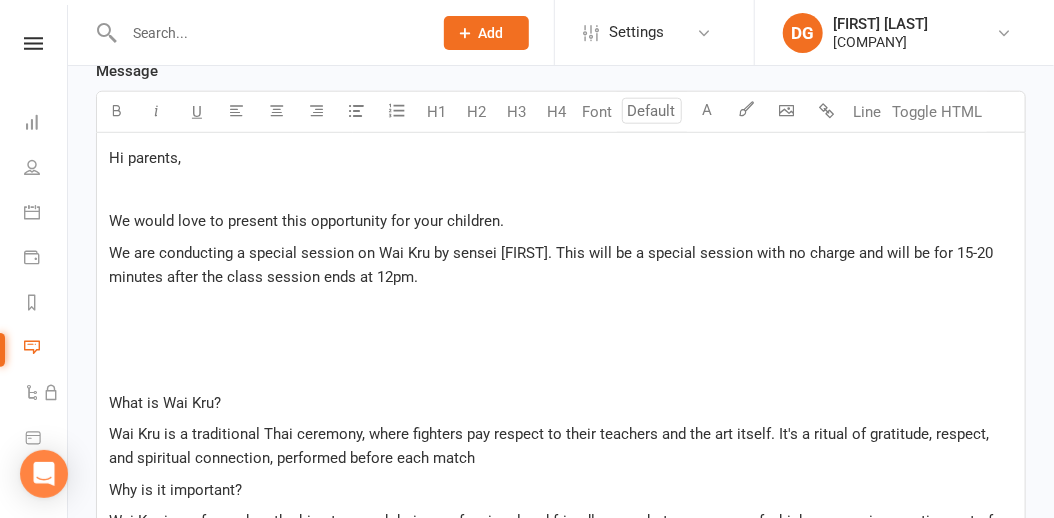 scroll, scrollTop: 683, scrollLeft: 0, axis: vertical 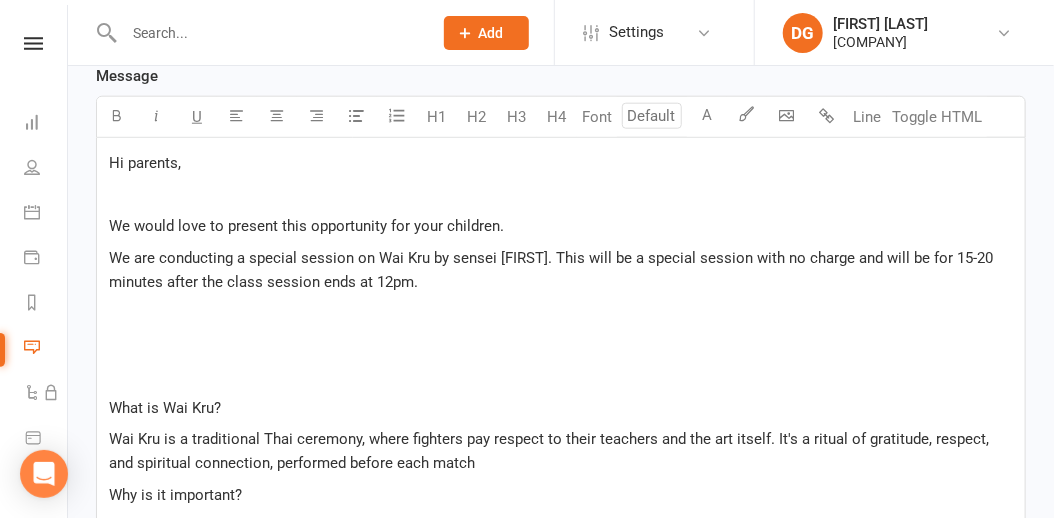 click on "Hi parents,  ﻿ We would love to present this opportunity for your children.  We are conducting a special session on Wai Kru by sensei [FIRST]. This will be a special session with no charge and will be for 15-20 minutes after the class session ends at 12pm.   ﻿   ﻿ What is Wai Kru?  Wai Kru is a traditional Thai ceremony, where fighters pay respect to their teachers and the art itself. It's a ritual of gratitude, respect, and spiritual connection, performed before each match  Why is it important?  Wai Kru is performed on the big stage and during professional and friendly spars between gyms, of which our gym is an active part of. As such, where this training is usually charged for, we are conducting a free lesson, to expose our young future participants early on, to know that this is something they should know if they decide to partake in these matches in the future as they hone their skills and become better.   ﻿ Should you have any questions with regards to the above, please do let me know.  ﻿ ﻿" at bounding box center (561, 491) 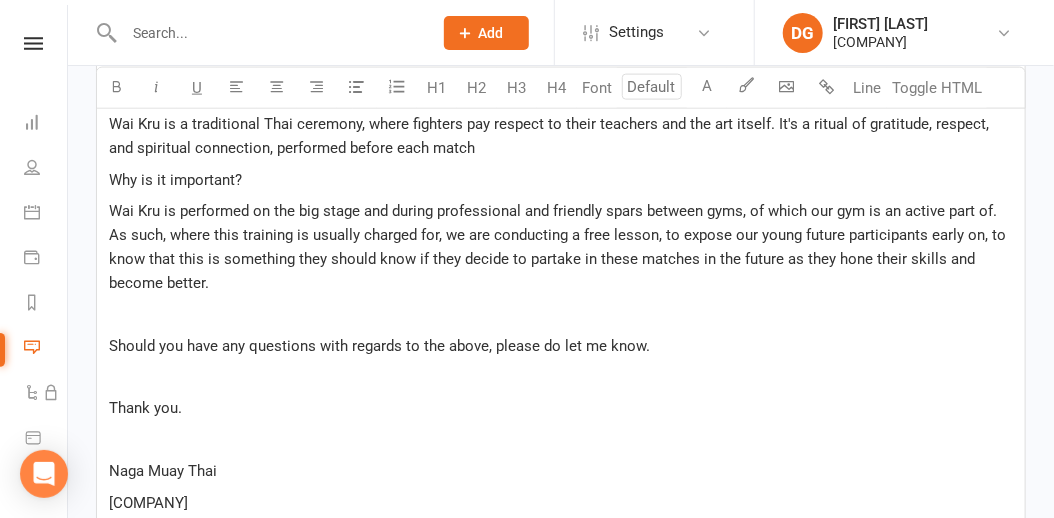 scroll, scrollTop: 936, scrollLeft: 0, axis: vertical 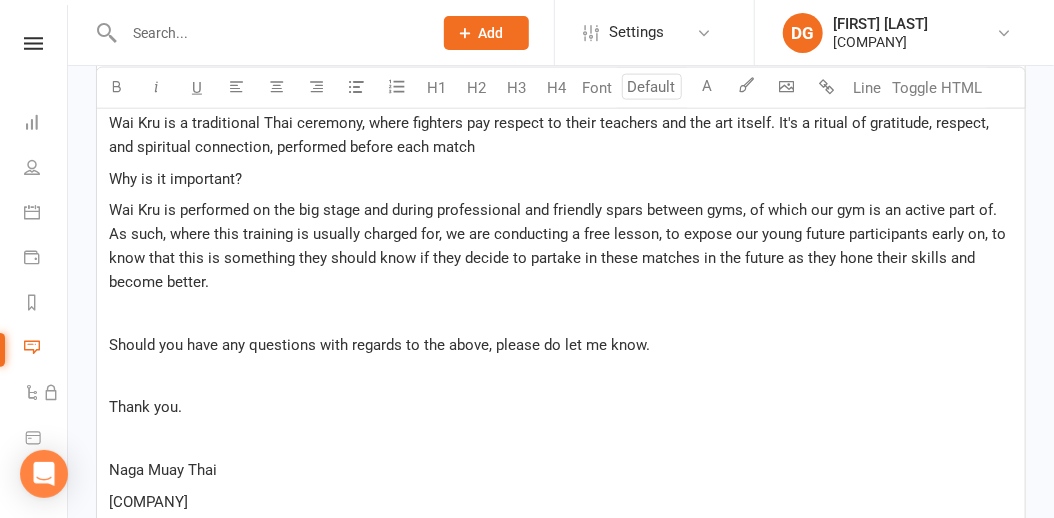 click on "Wai Kru is a traditional Thai ceremony, where fighters pay respect to their teachers and the art itself. It's a ritual of gratitude, respect, and spiritual connection, performed before each match" at bounding box center (561, 135) 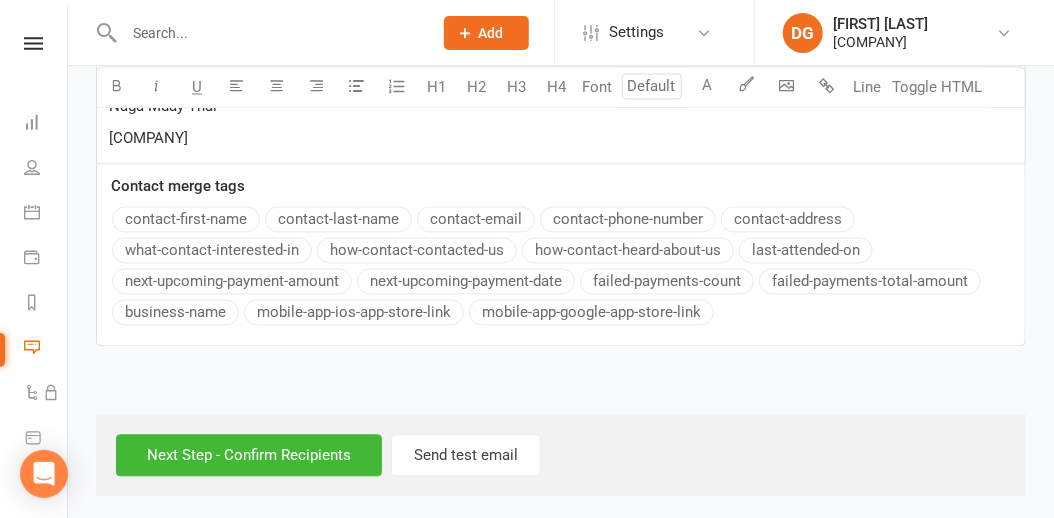 scroll, scrollTop: 1303, scrollLeft: 0, axis: vertical 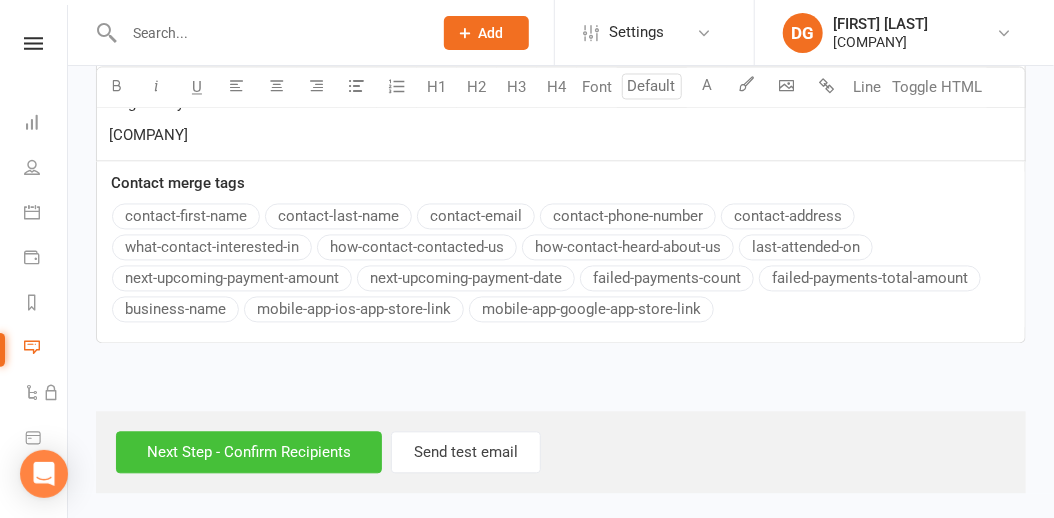 click on "Next Step - Confirm Recipients" at bounding box center [249, 453] 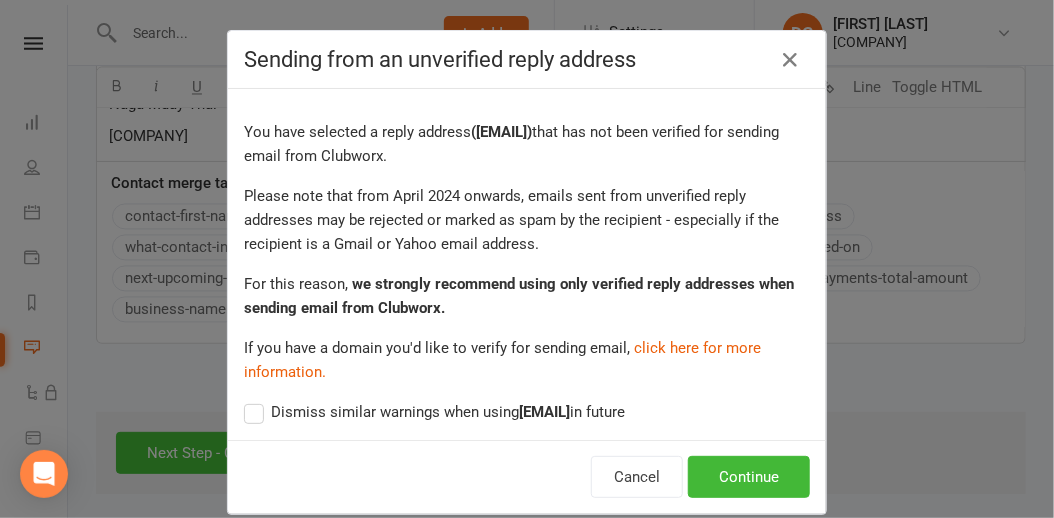 scroll, scrollTop: 26, scrollLeft: 0, axis: vertical 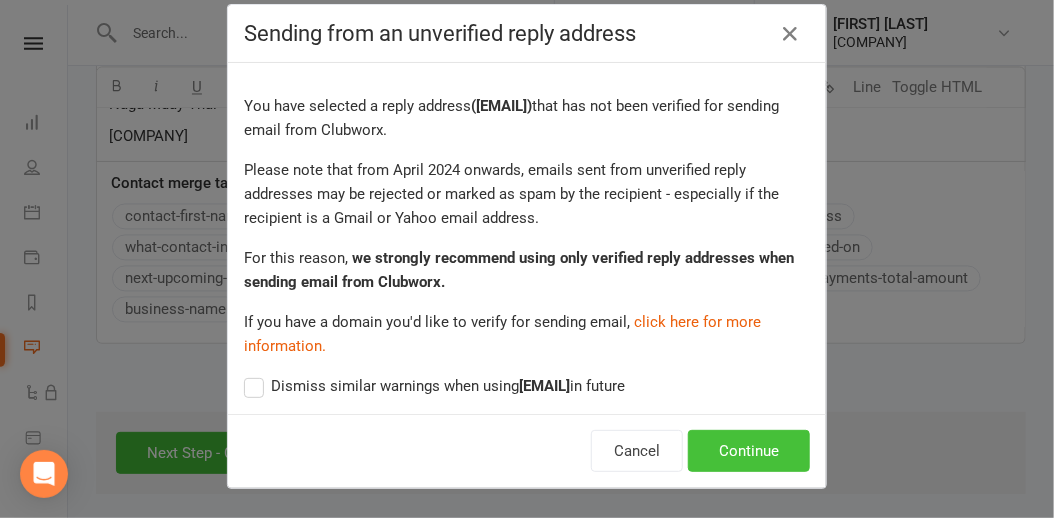 click on "Continue" at bounding box center [749, 451] 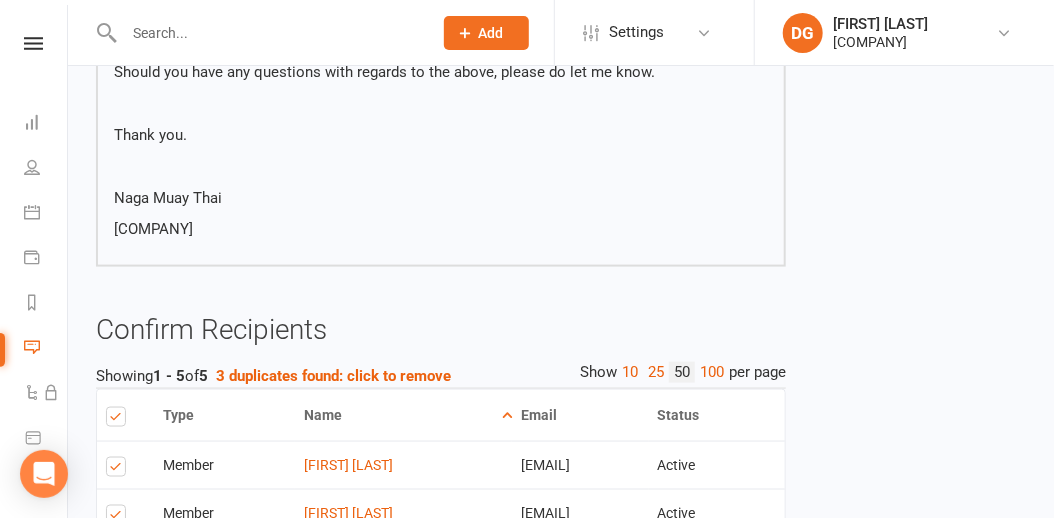 scroll, scrollTop: 1123, scrollLeft: 0, axis: vertical 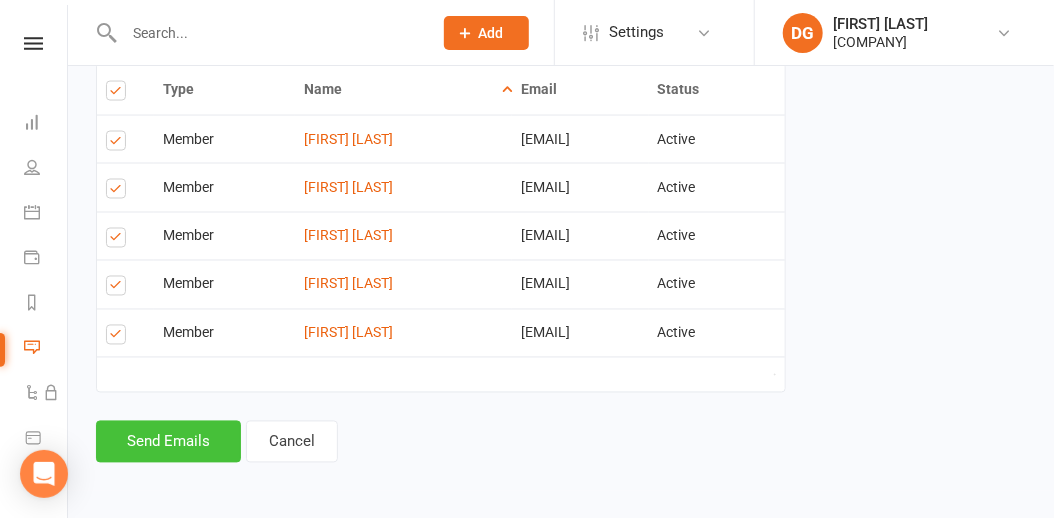 click on "Send Emails" at bounding box center [168, 442] 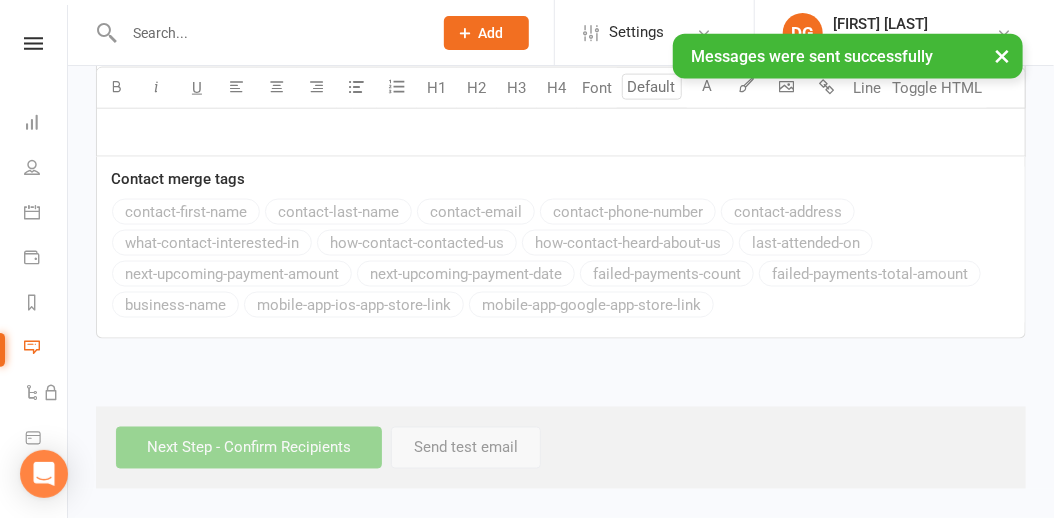 scroll, scrollTop: 0, scrollLeft: 0, axis: both 